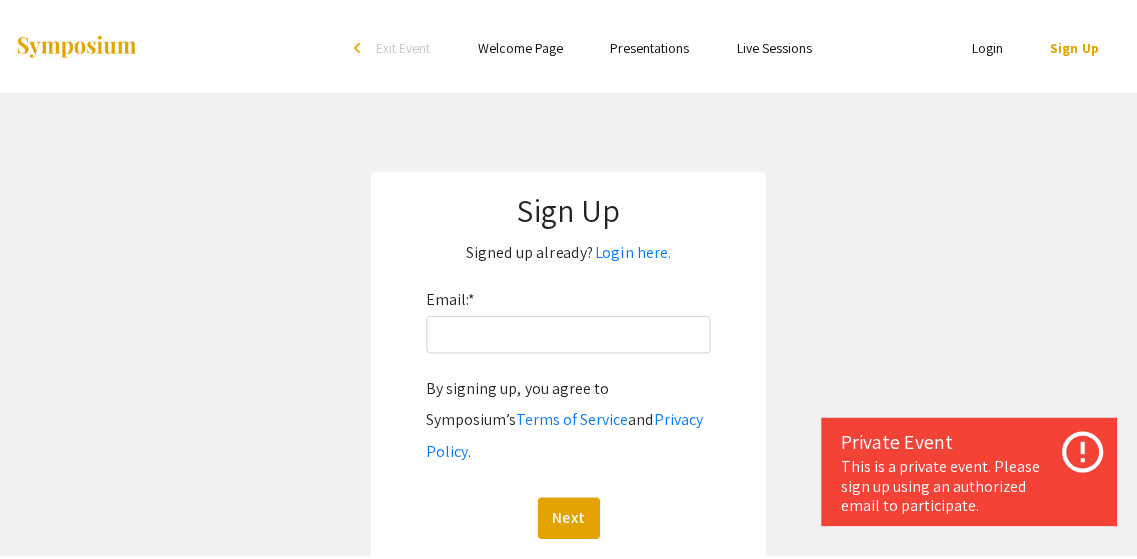 scroll, scrollTop: 0, scrollLeft: 0, axis: both 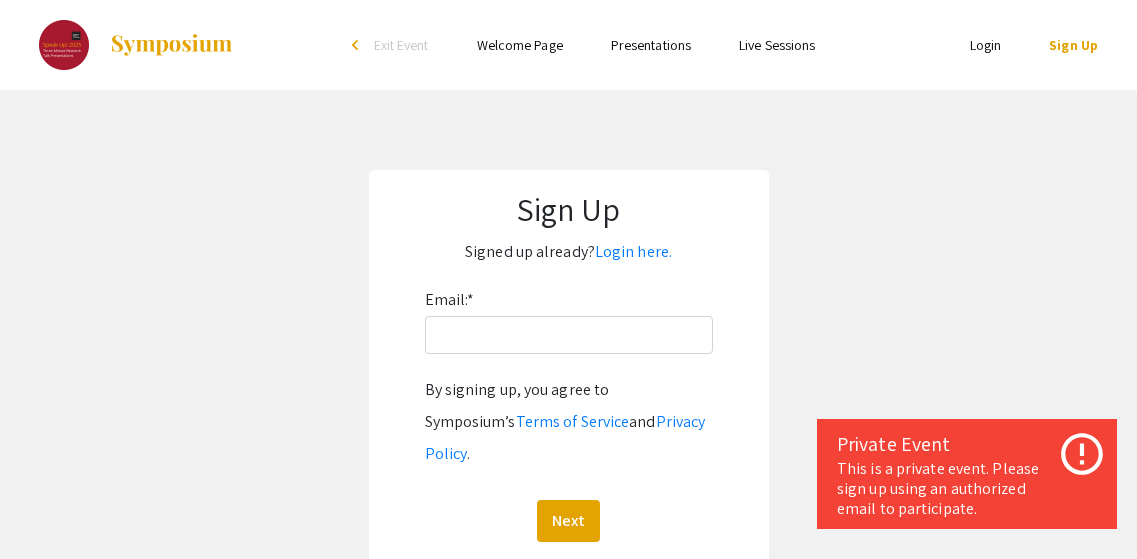 click on "Email:  *  By signing up, you agree to Symposium’s  Terms of Service  and  Privacy Policy .  Next" 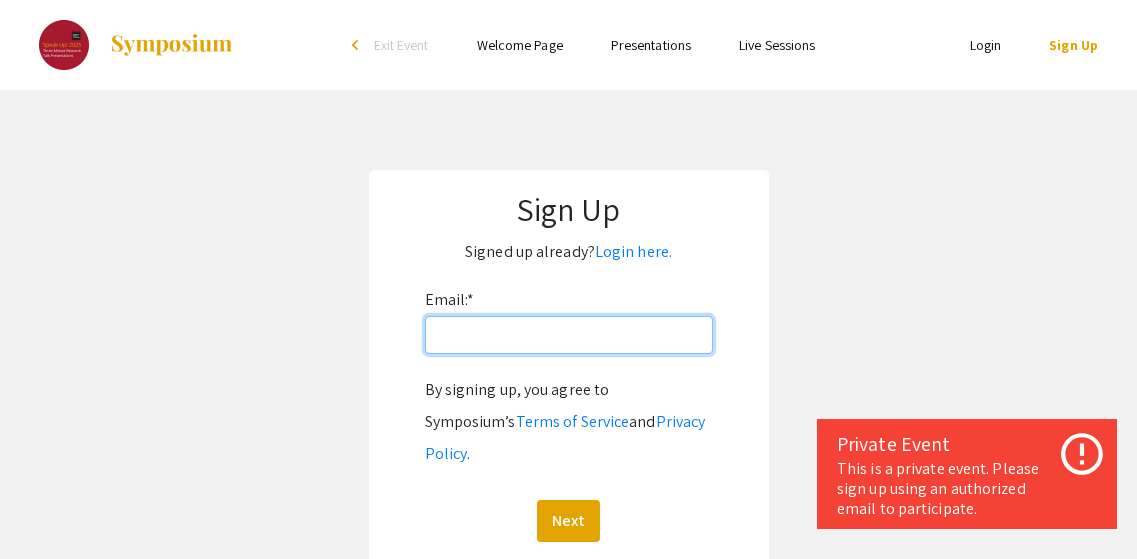 click on "Email:  *" at bounding box center [569, 335] 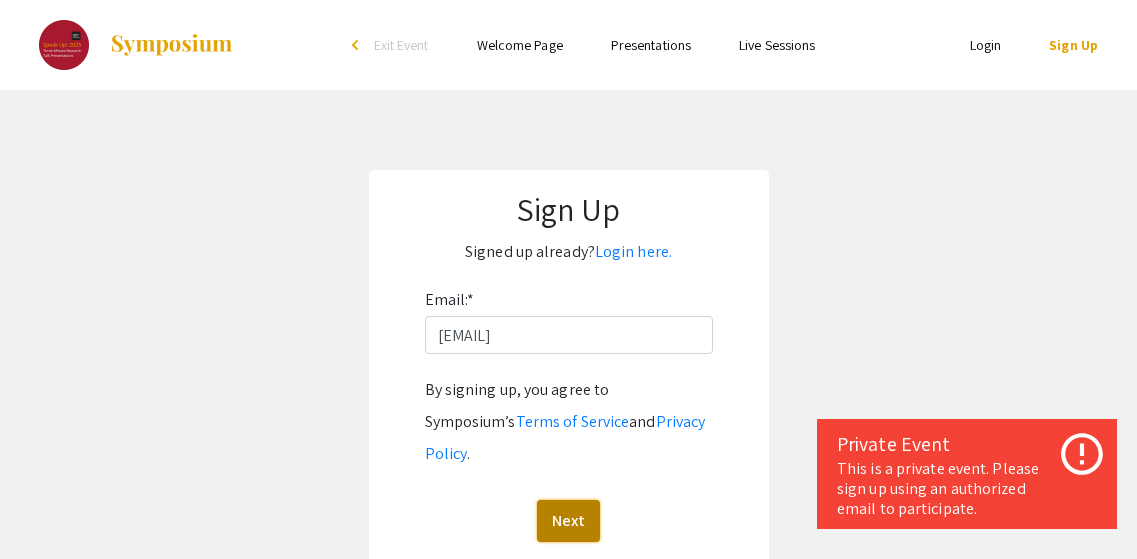 click on "Next" 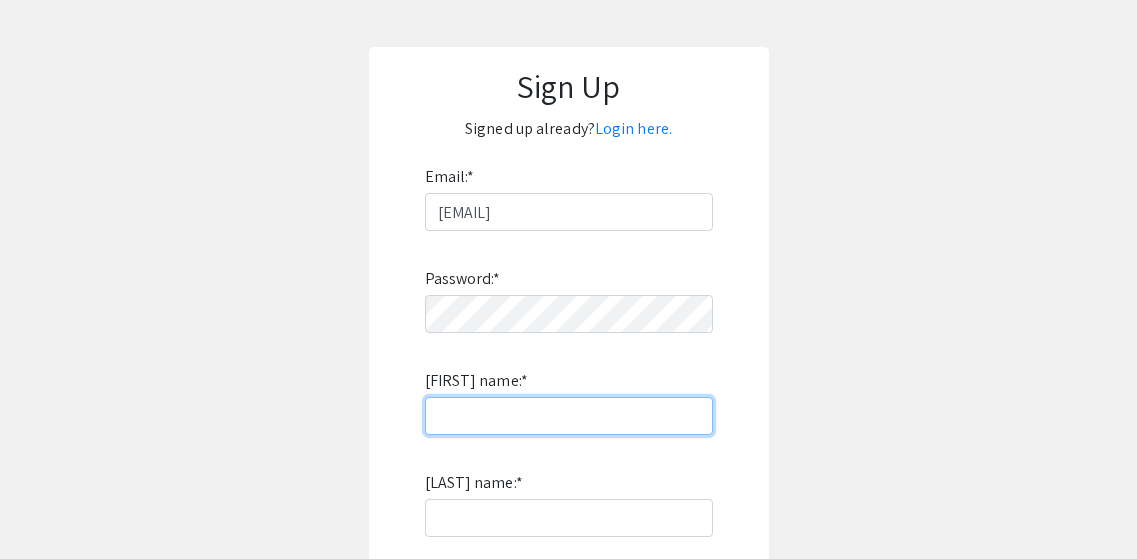 scroll, scrollTop: 300, scrollLeft: 0, axis: vertical 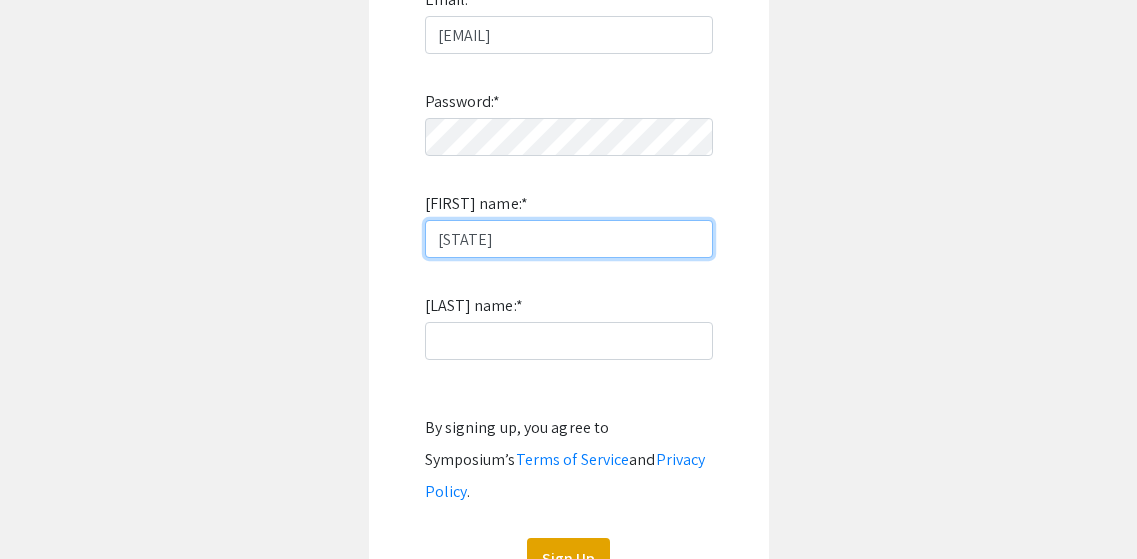 type on "[FIRST]" 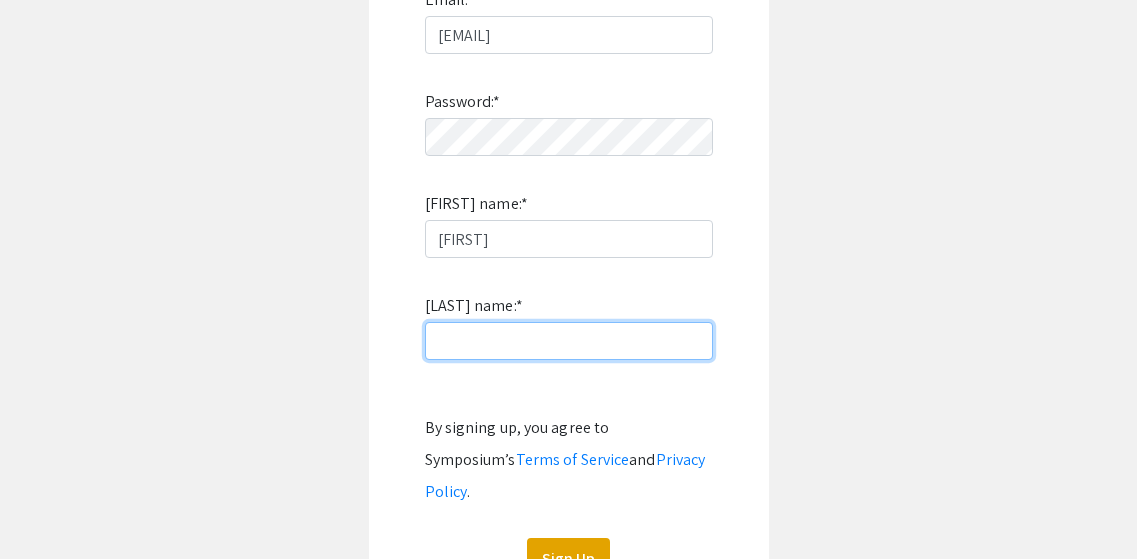 type on "[LAST]" 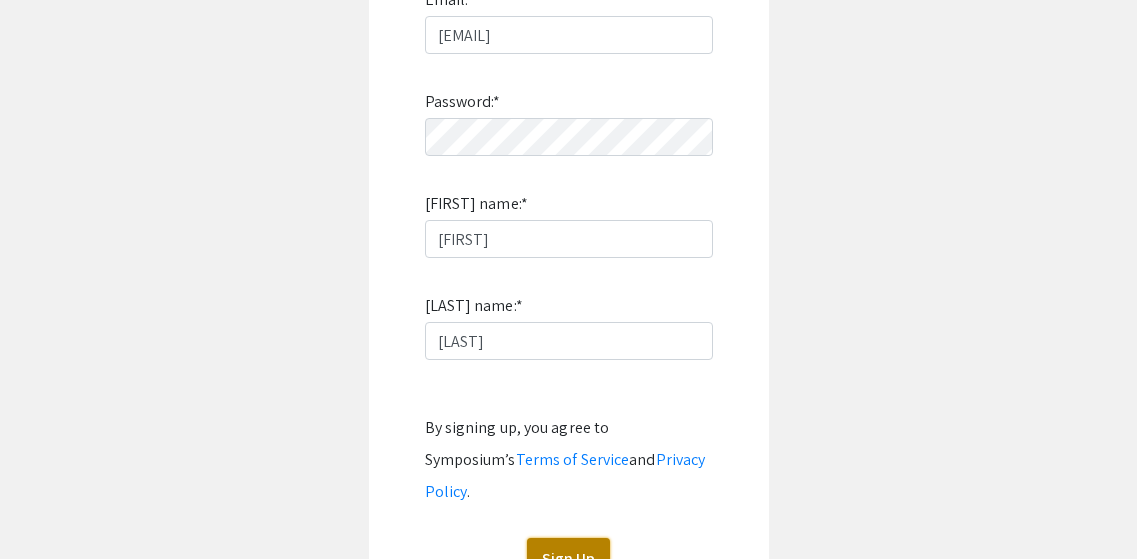 click on "Sign Up" 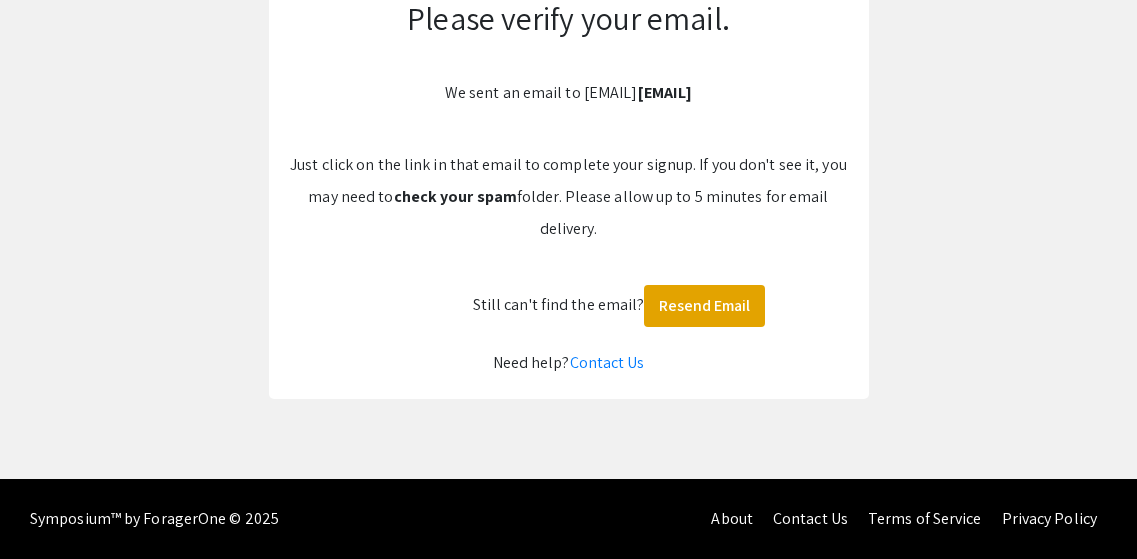 scroll, scrollTop: 191, scrollLeft: 0, axis: vertical 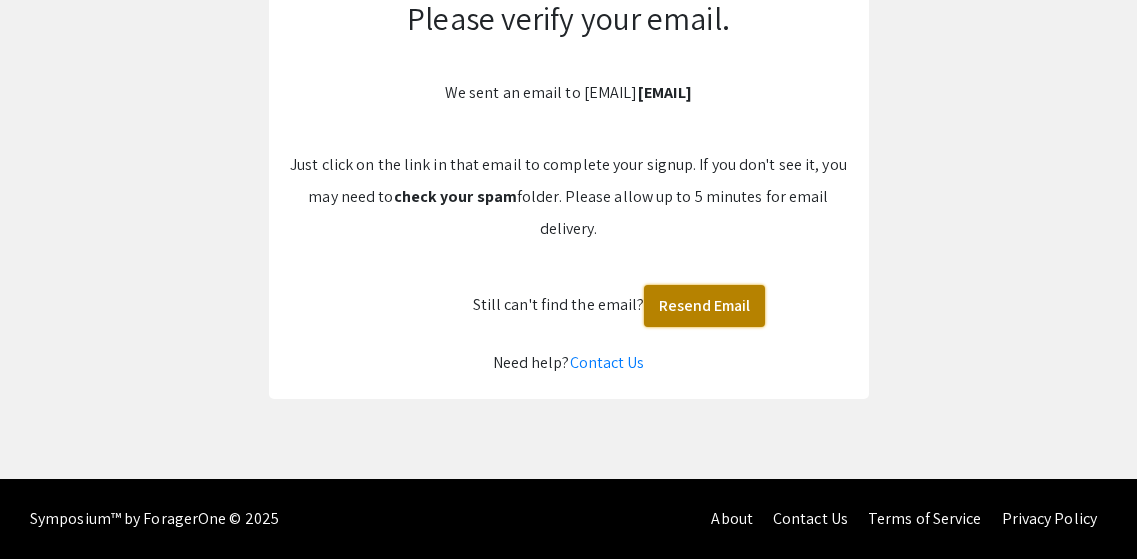 click on "Resend Email" 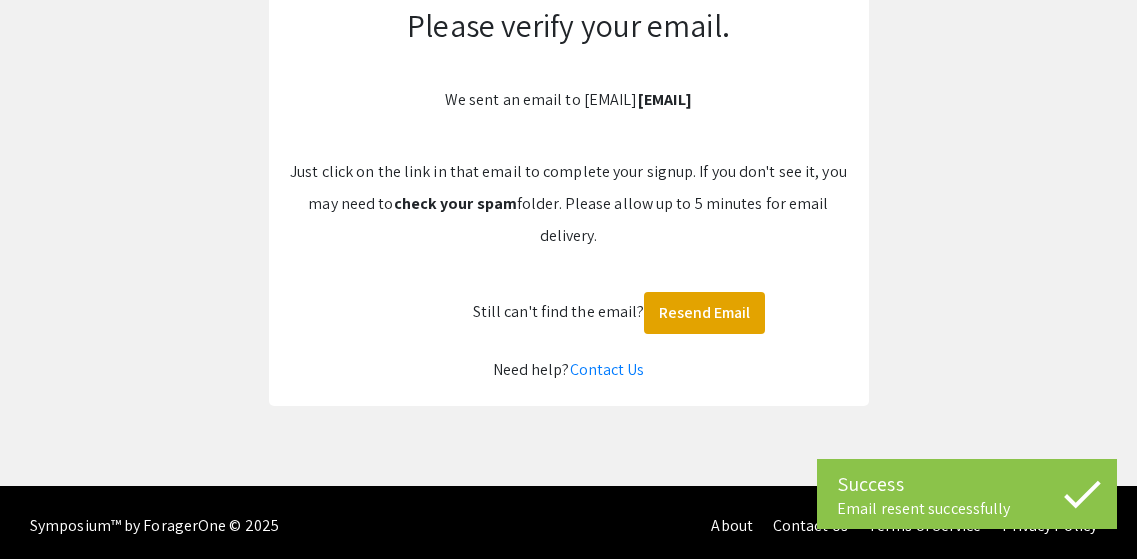 scroll, scrollTop: 191, scrollLeft: 0, axis: vertical 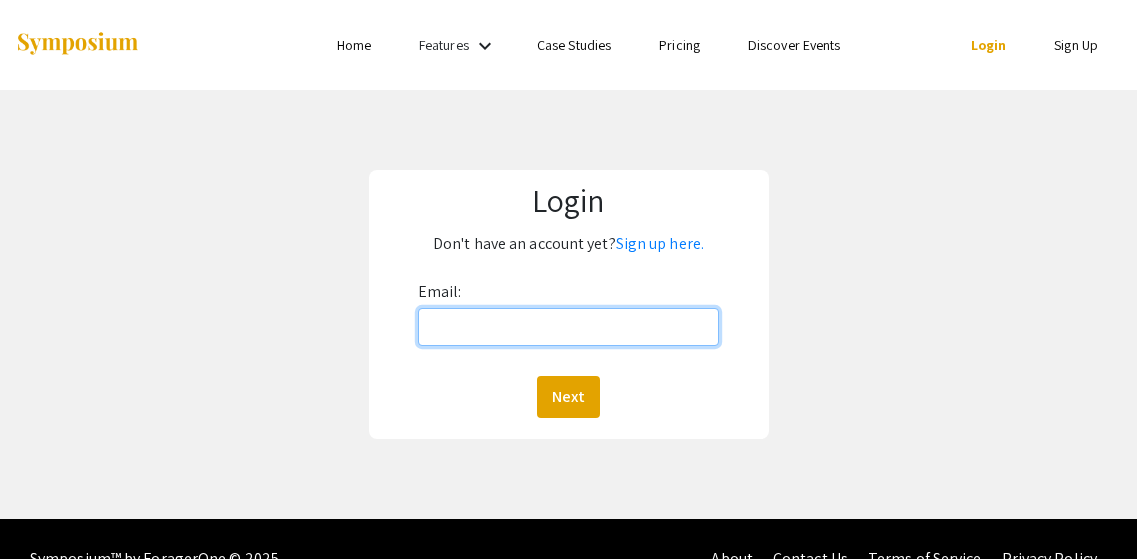 click on "Email:" at bounding box center [569, 327] 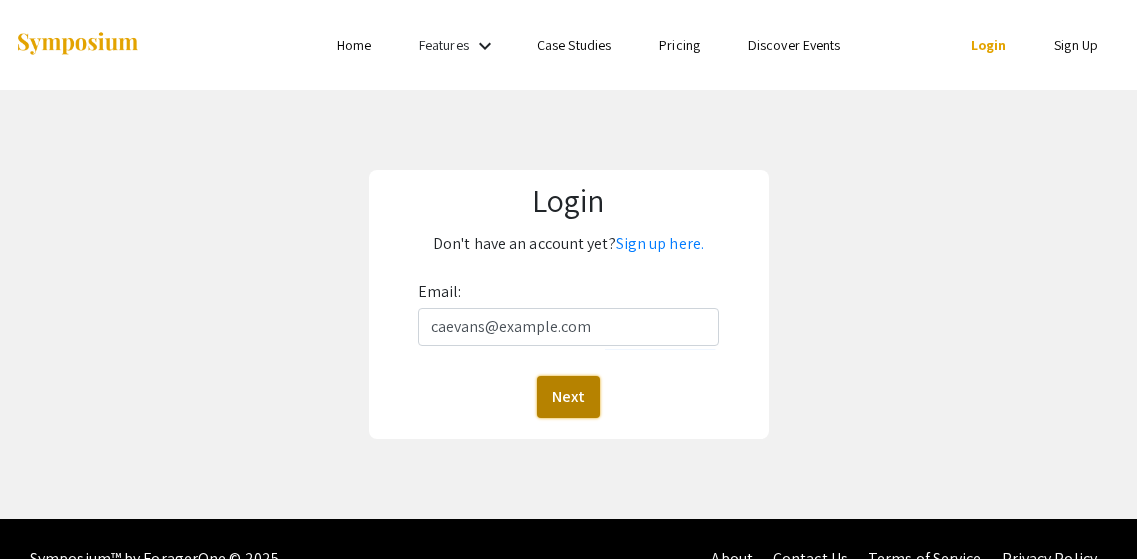 click on "Next" 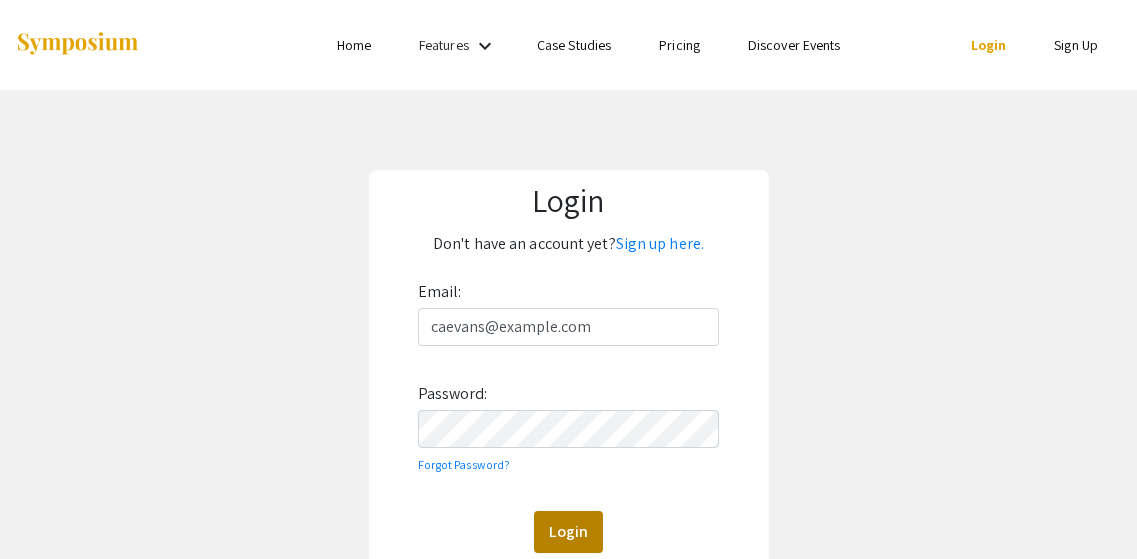 drag, startPoint x: 573, startPoint y: 502, endPoint x: 575, endPoint y: 527, distance: 25.079872 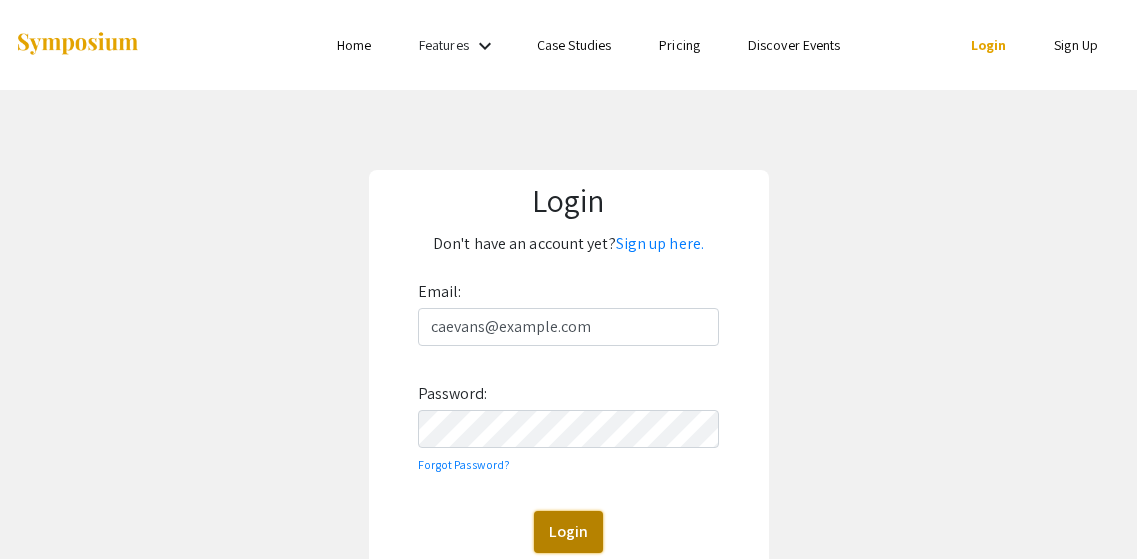 click on "Login" 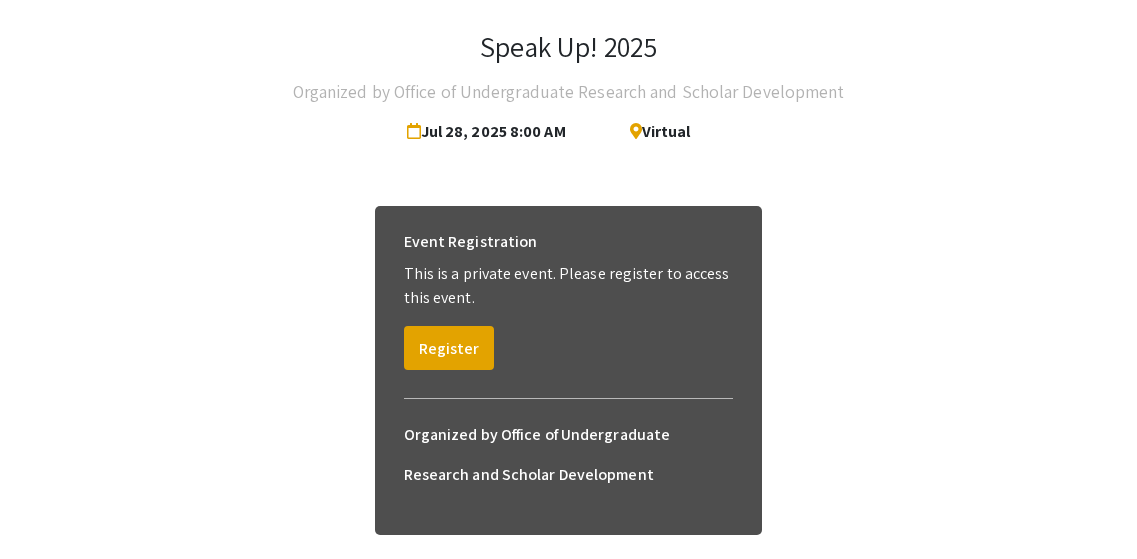 scroll, scrollTop: 0, scrollLeft: 0, axis: both 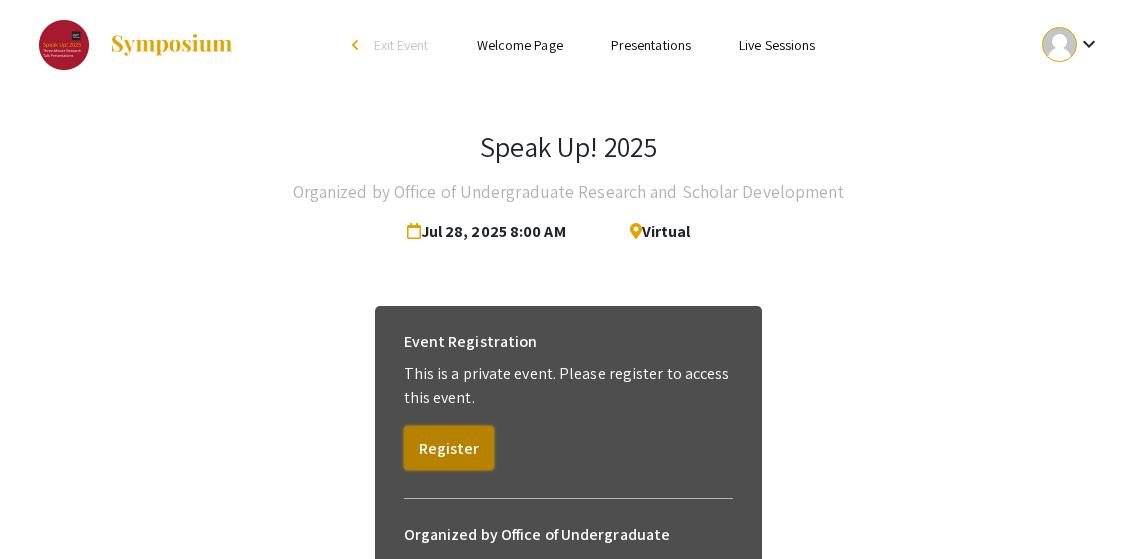 click on "Register" 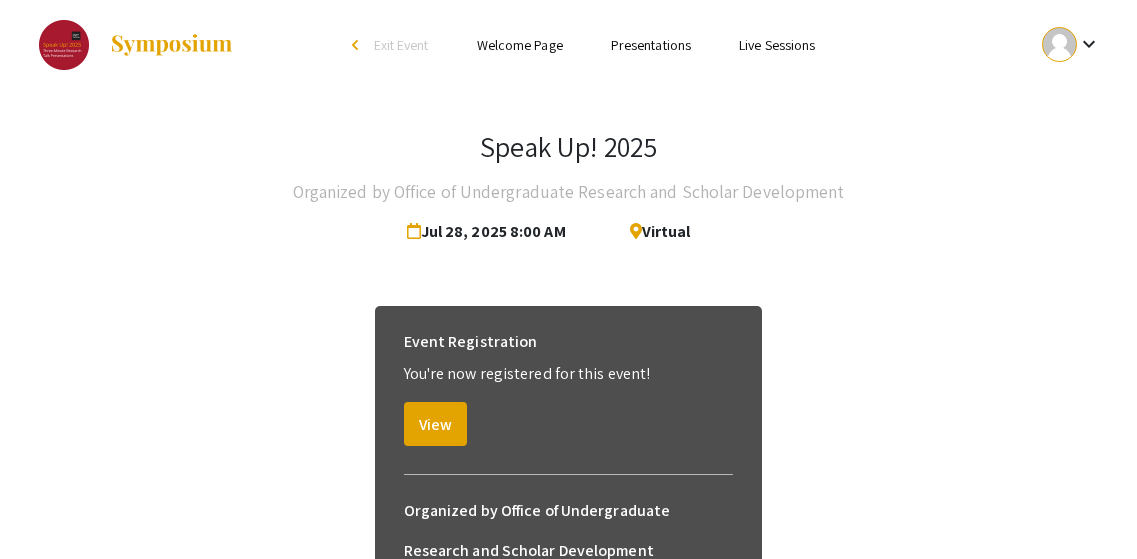 scroll, scrollTop: 191, scrollLeft: 0, axis: vertical 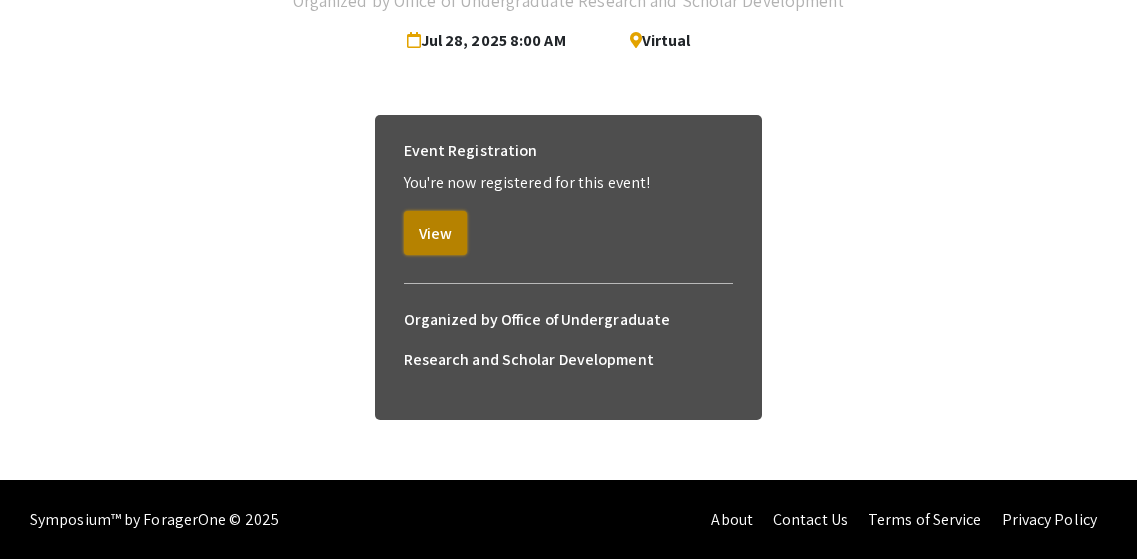 click on "View" 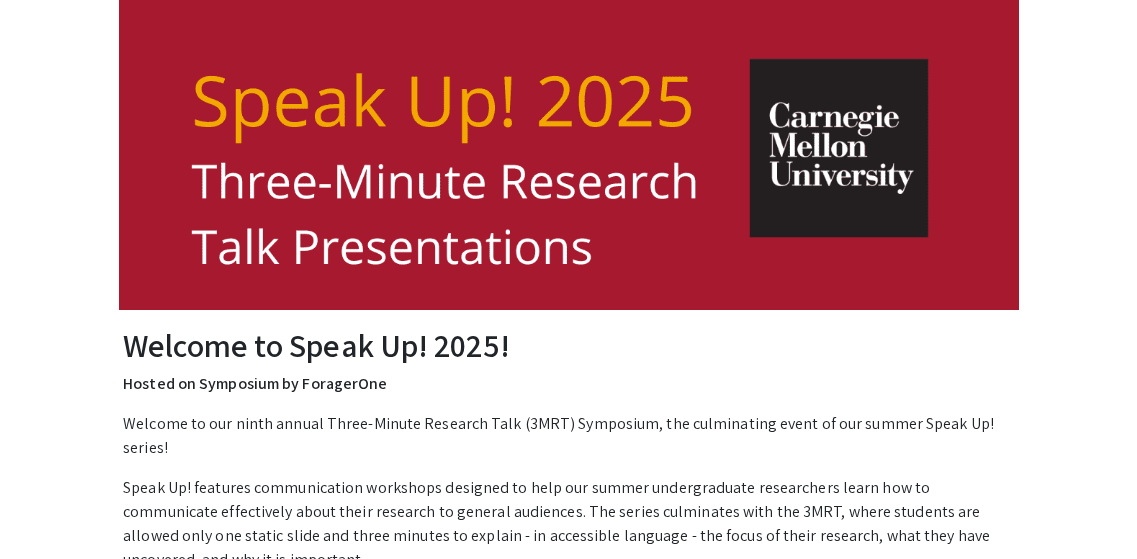 scroll, scrollTop: 0, scrollLeft: 0, axis: both 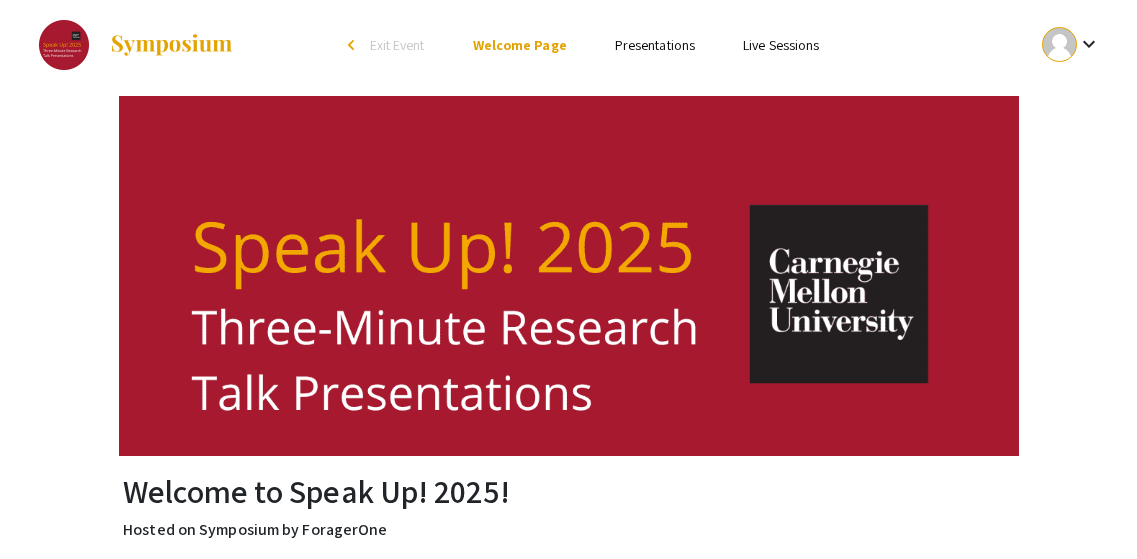 click on "Presentations" at bounding box center (655, 45) 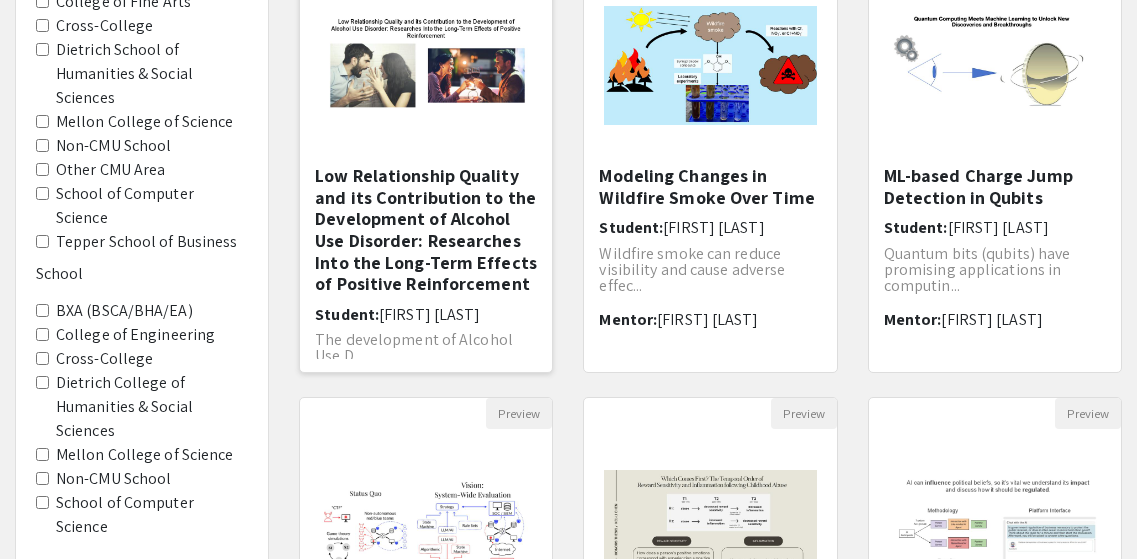 scroll, scrollTop: 0, scrollLeft: 0, axis: both 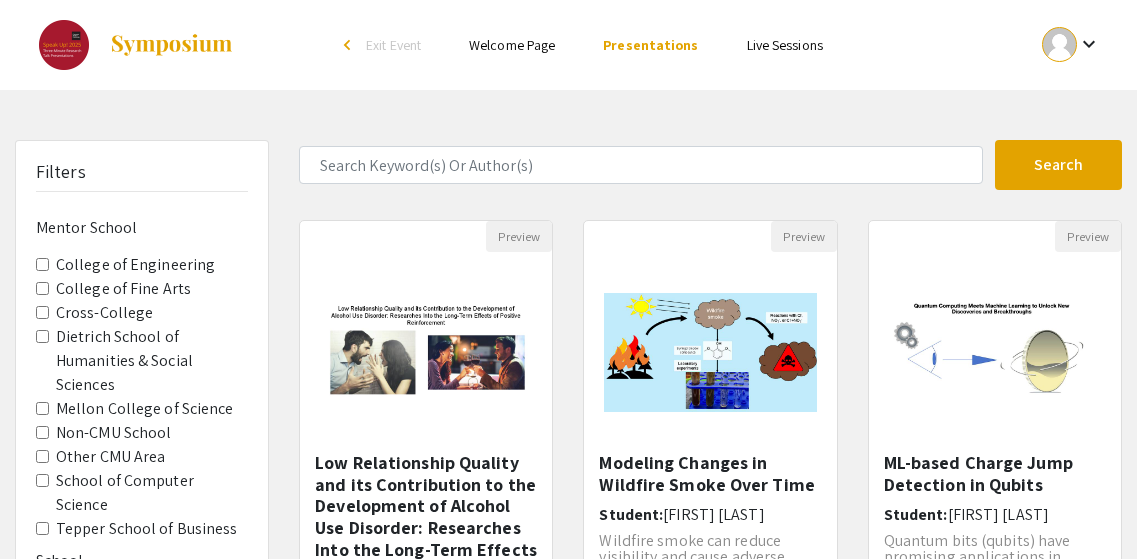 click on "Search" 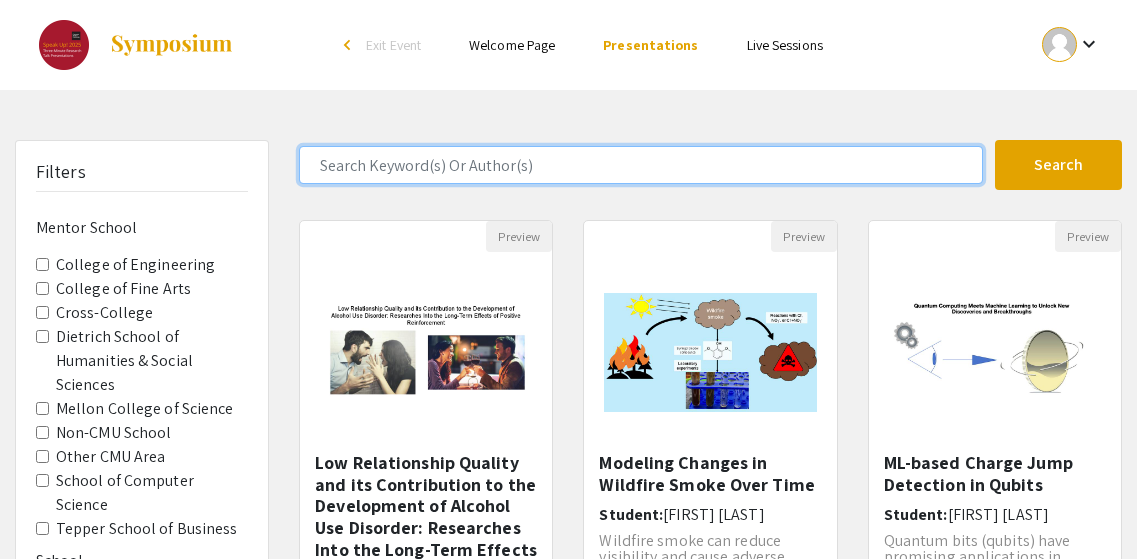 click 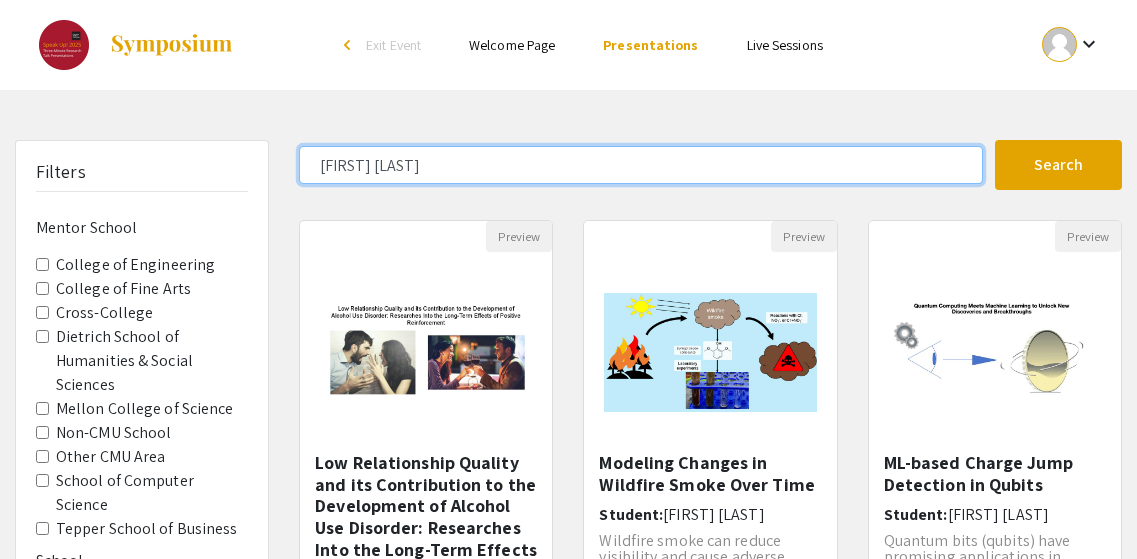 type on "Yasmin Yan" 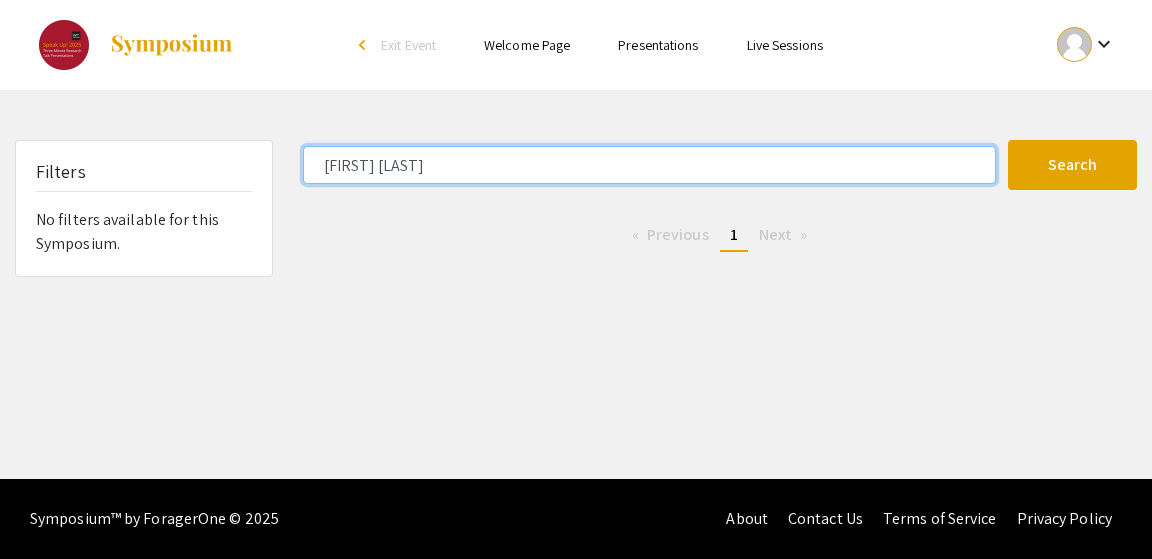 click on "Yasmin Yan" 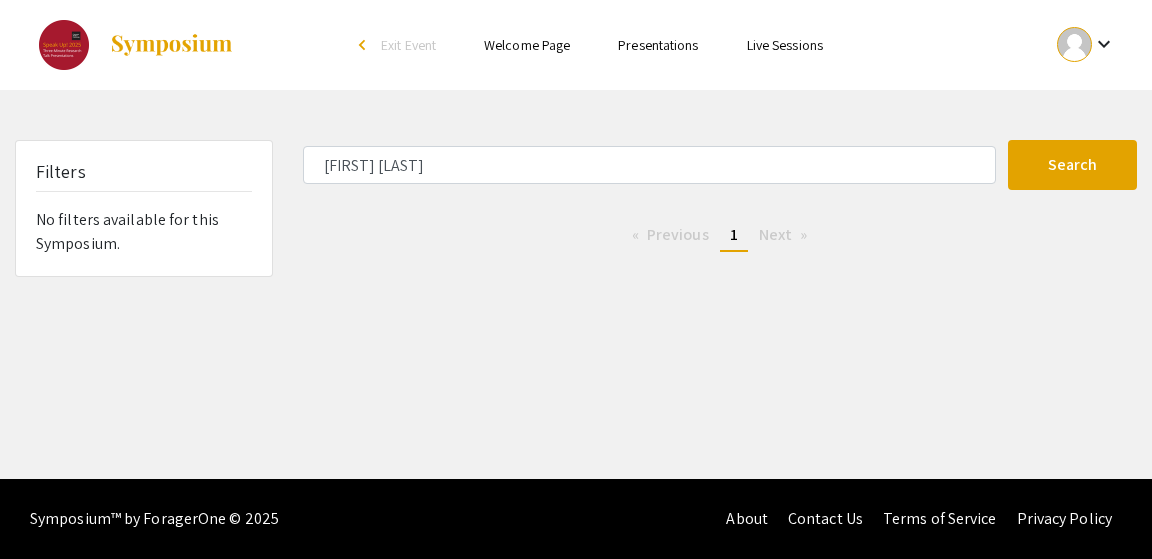 click at bounding box center [171, 45] 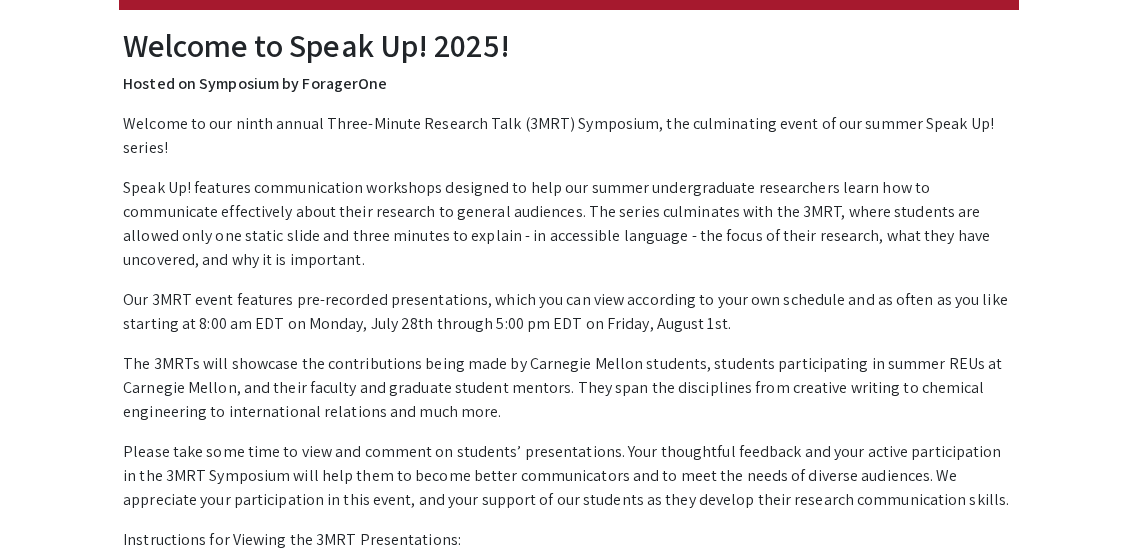 scroll, scrollTop: 746, scrollLeft: 0, axis: vertical 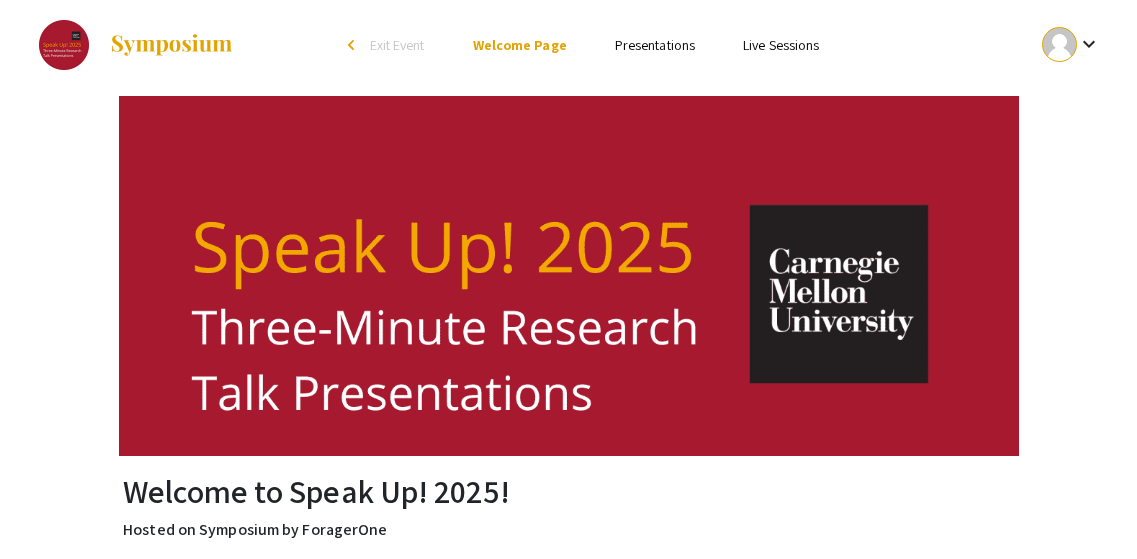 click on "keyboard_arrow_down" at bounding box center (1089, 44) 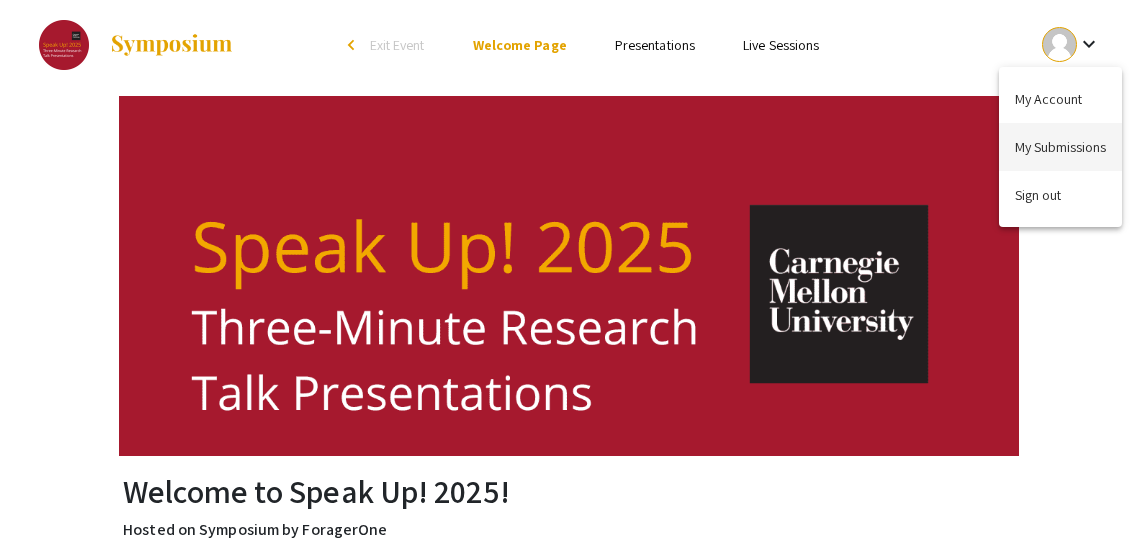 click on "My Submissions" at bounding box center [1060, 147] 